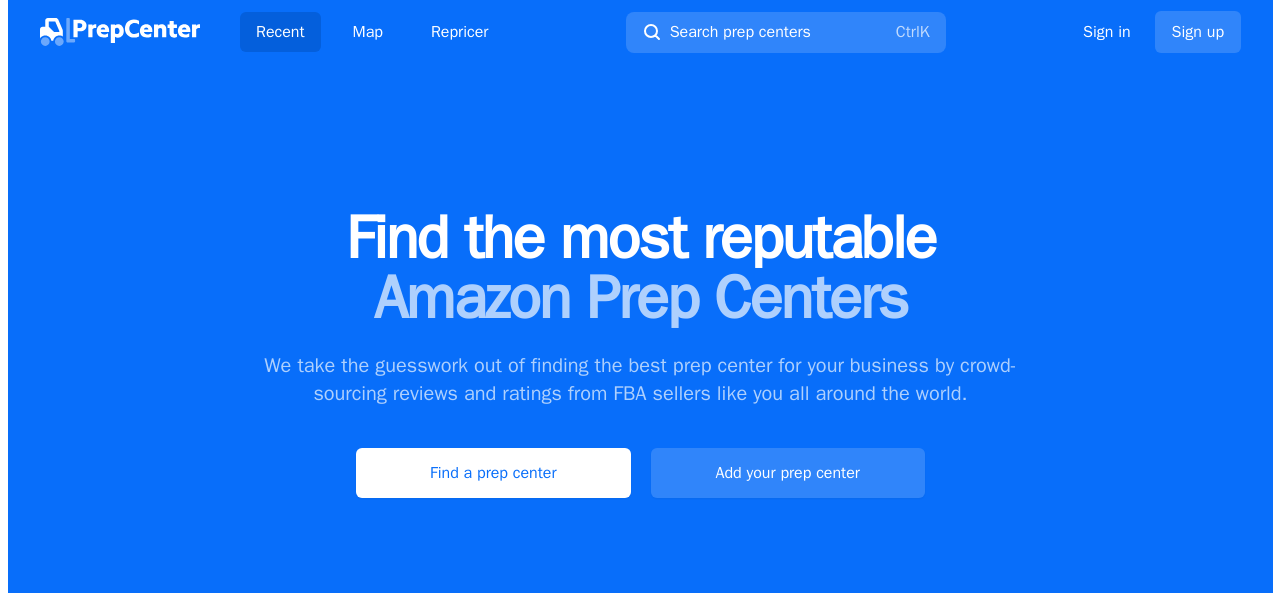 scroll, scrollTop: 0, scrollLeft: 0, axis: both 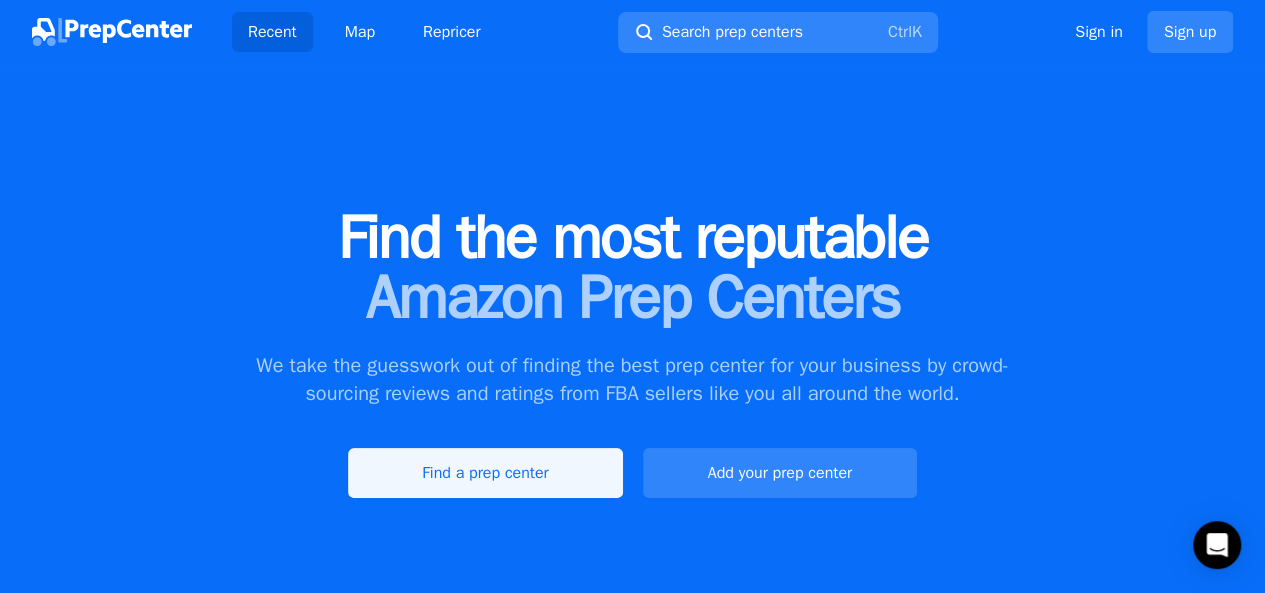 click on "Find a prep center" at bounding box center (485, 473) 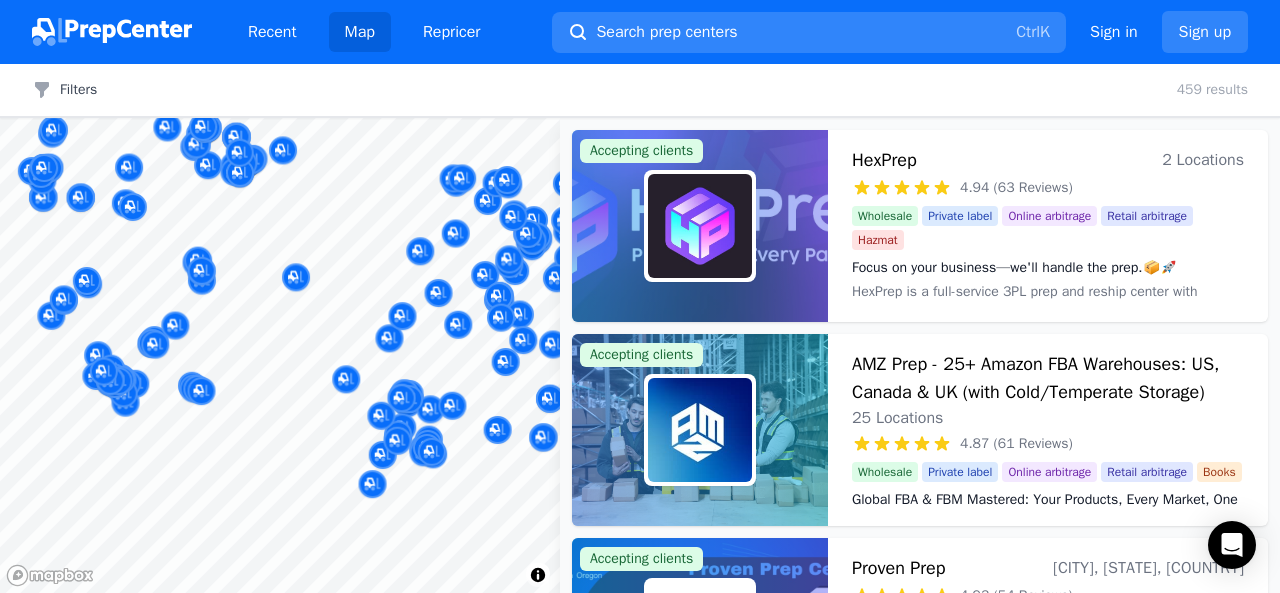 drag, startPoint x: 432, startPoint y: 347, endPoint x: 204, endPoint y: 373, distance: 229.47766 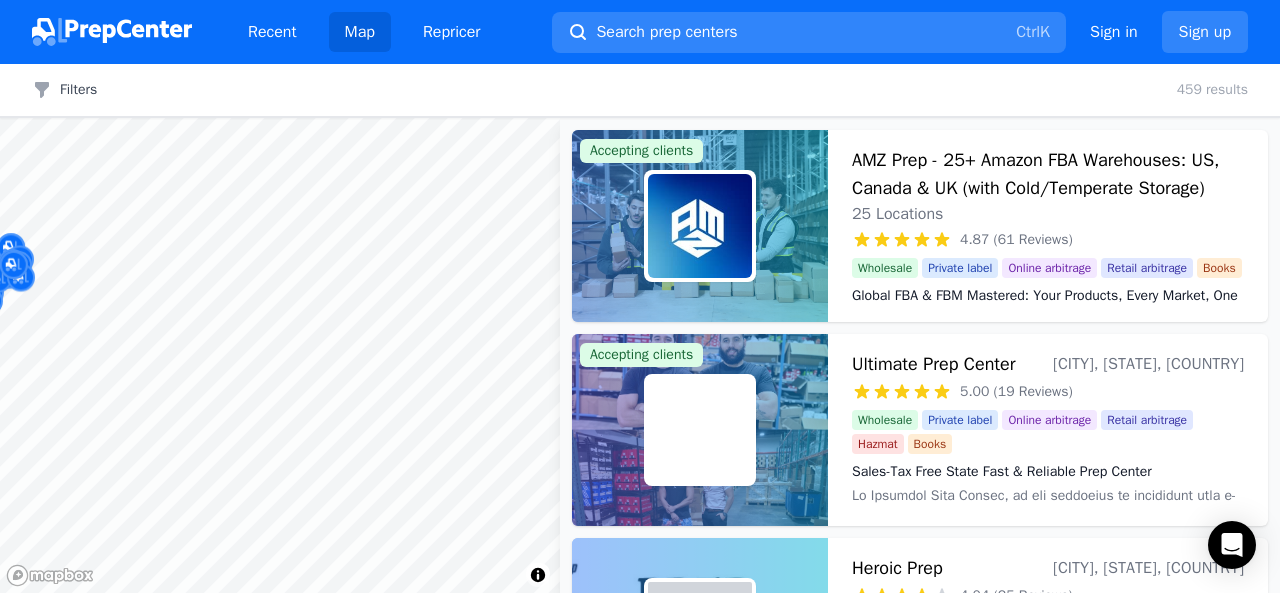 drag, startPoint x: 178, startPoint y: 415, endPoint x: 193, endPoint y: 413, distance: 15.132746 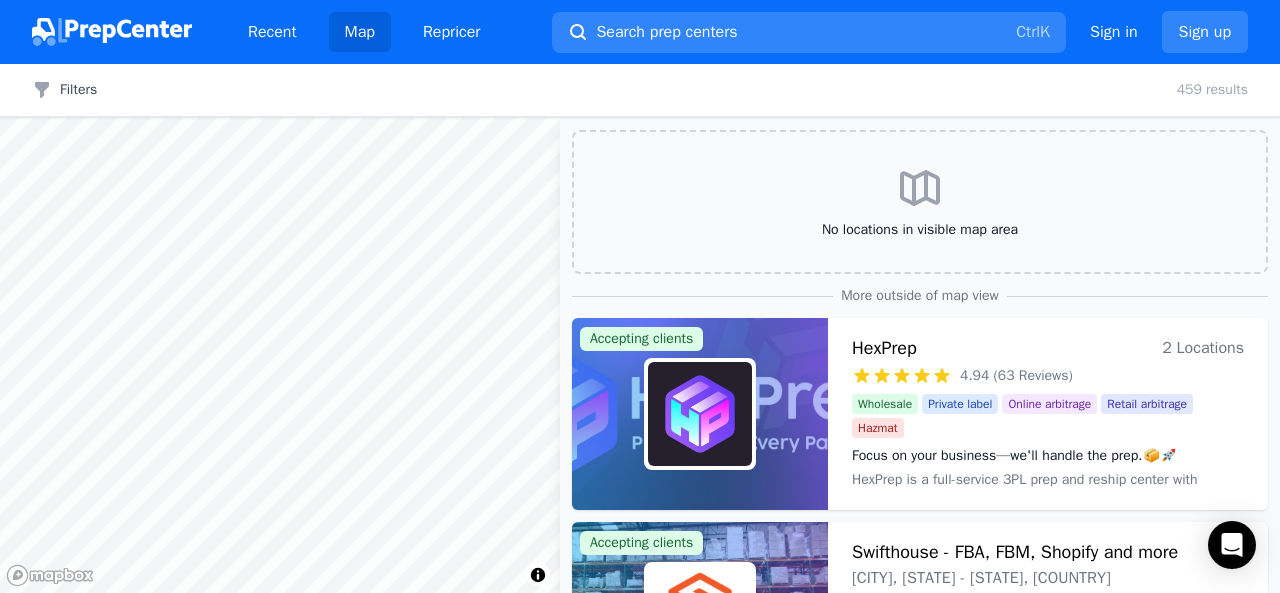 drag, startPoint x: 193, startPoint y: 413, endPoint x: 722, endPoint y: 212, distance: 565.8993 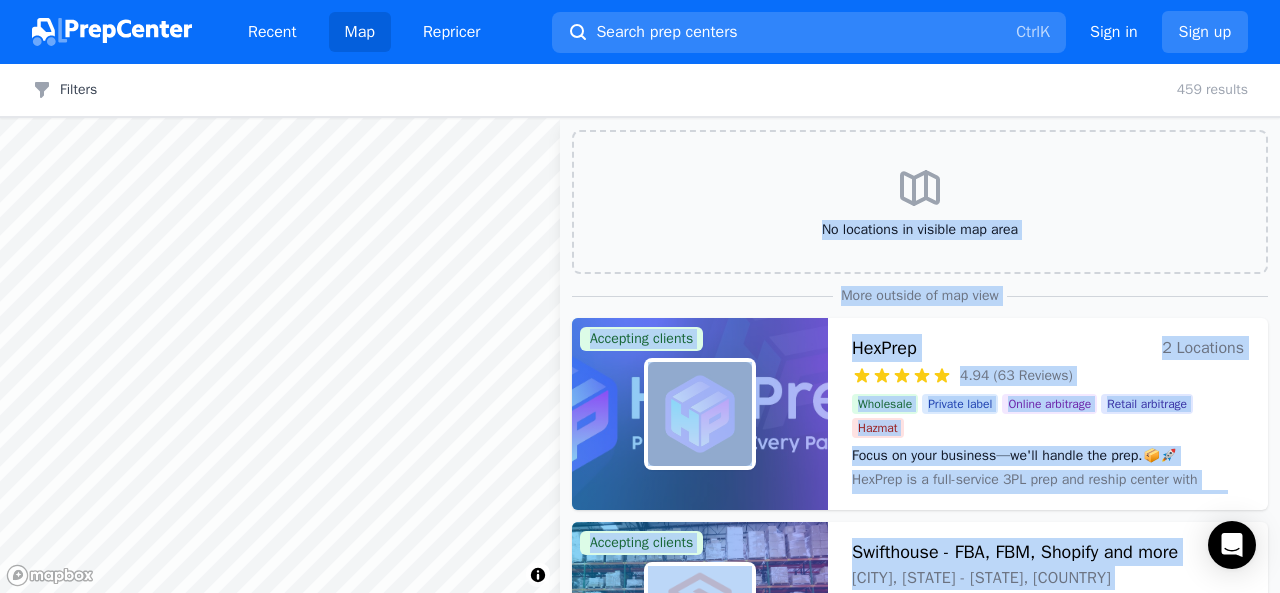 drag, startPoint x: 473, startPoint y: 327, endPoint x: 286, endPoint y: 334, distance: 187.13097 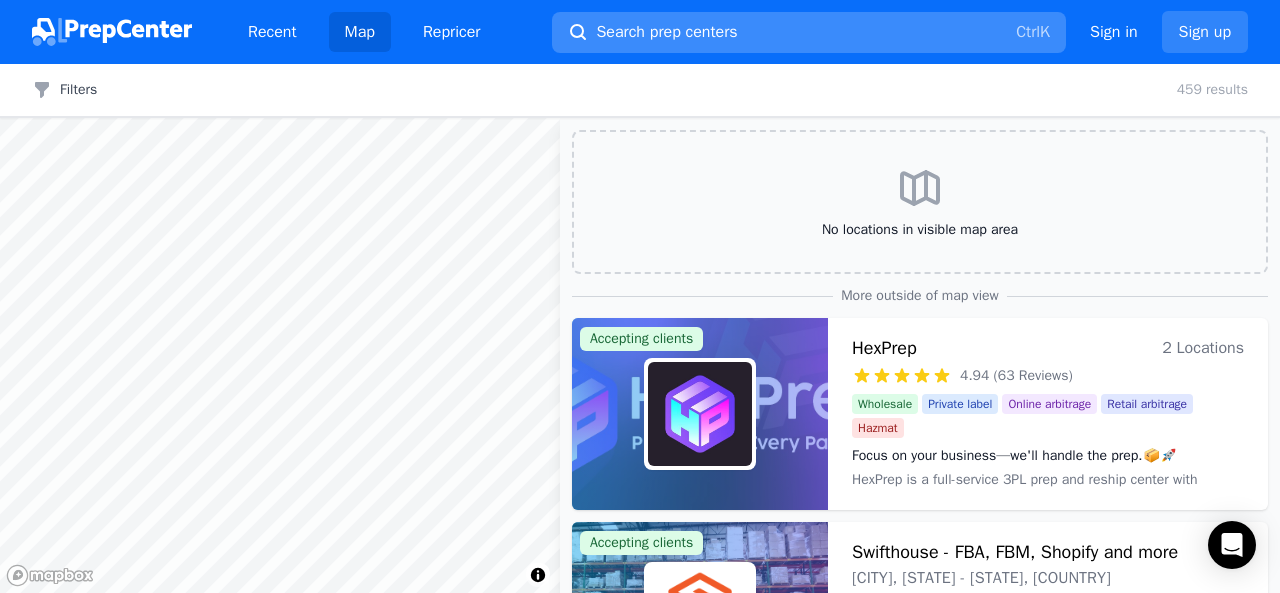 click on "Search prep centers Ctrl  K" at bounding box center (809, 32) 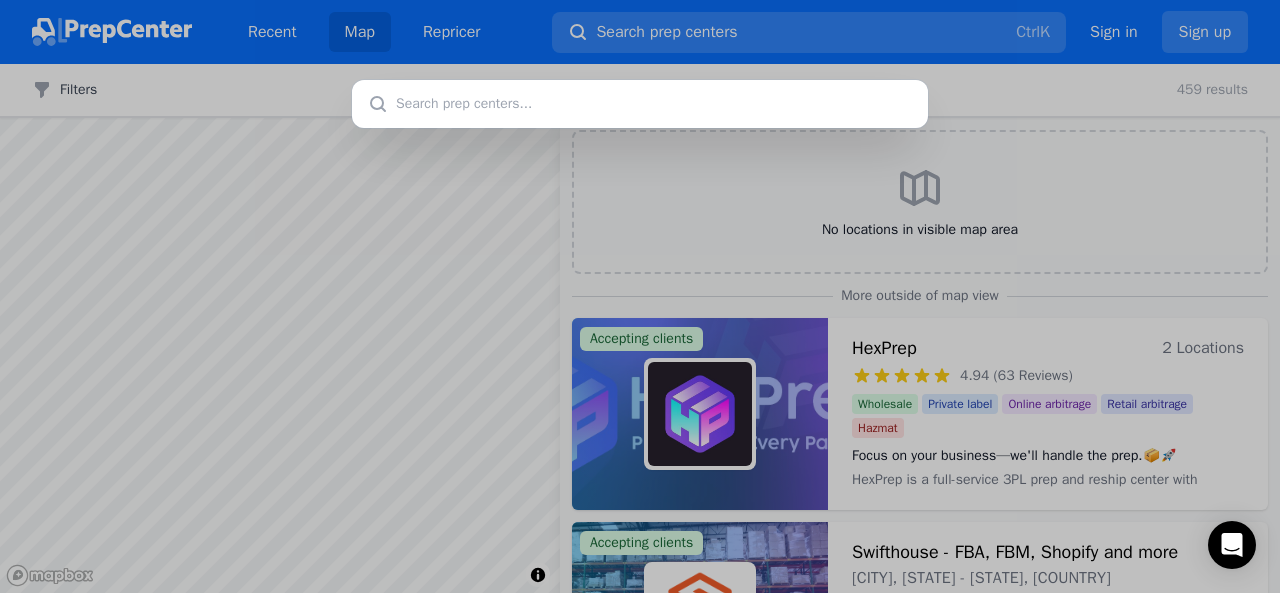 click at bounding box center (640, 104) 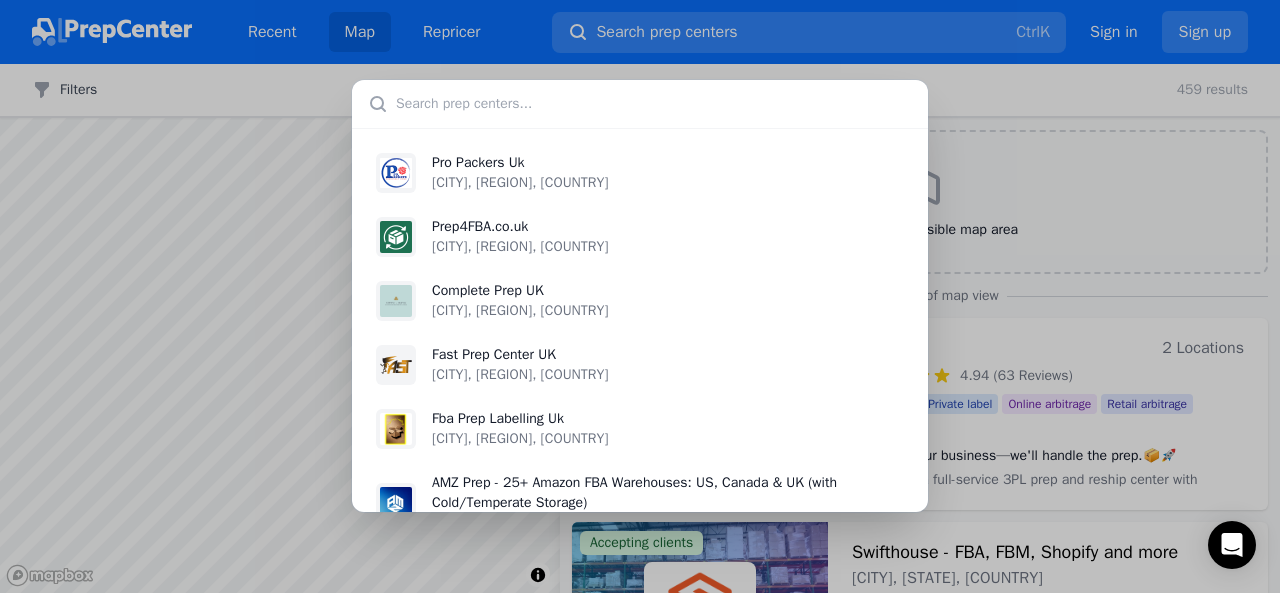 scroll, scrollTop: 0, scrollLeft: 0, axis: both 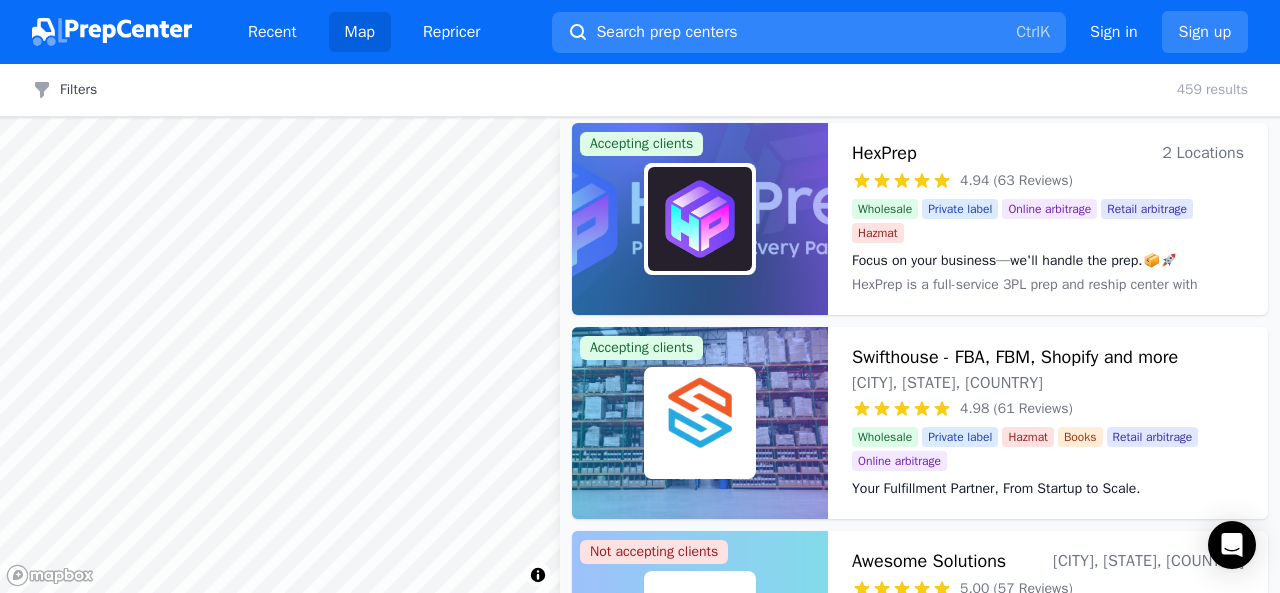 click on "No locations in visible map area More outside of map view Accepting clients HexPrep 2 Locations 4.94 (63 Reviews) Focus on your business—we'll handle the prep.📦🚀 Wholesale Private label Online arbitrage Retail arbitrage Hazmat Focus on your business—we'll handle the prep.📦🚀 HexPrep is a full-service 3PL prep and reship center with locations in tax-free [STATE] and [CITY], dedicated to providing efficient, reliable, and cost-effective solutions for sellers. With the best rates available and rapid turnaround times, HexPrep specializes in tax-free reshipping and preparation services. Our expertise in 3PL ensures that whether you're scaling up or starting out, your business logistics are handled with precision and speed.
Accepting clients Swifthouse - FBA, FBM, Shopify and more [CITY], [STATE], [COUNTRY] 4.98 (61 Reviews) Your Fulfillment Partner, From Startup to Scale. Wholesale Private label Hazmat Books Retail arbitrage Online arbitrage Not accepting clients Awesome Solutions n/a" at bounding box center (920, 45977) 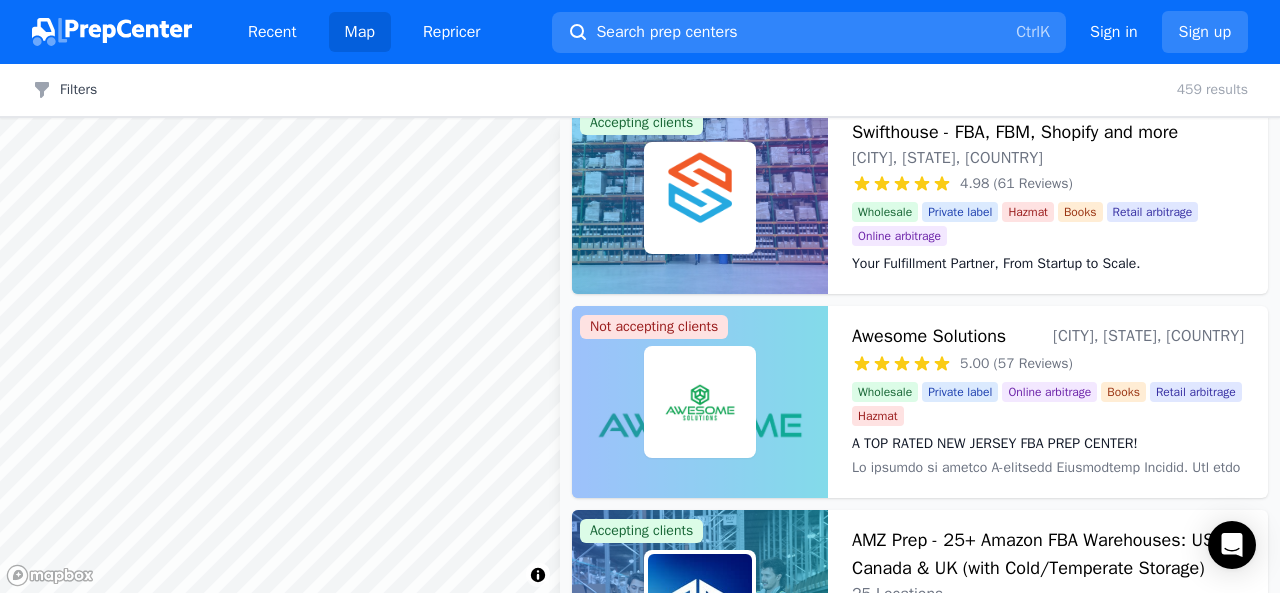 scroll, scrollTop: 421, scrollLeft: 0, axis: vertical 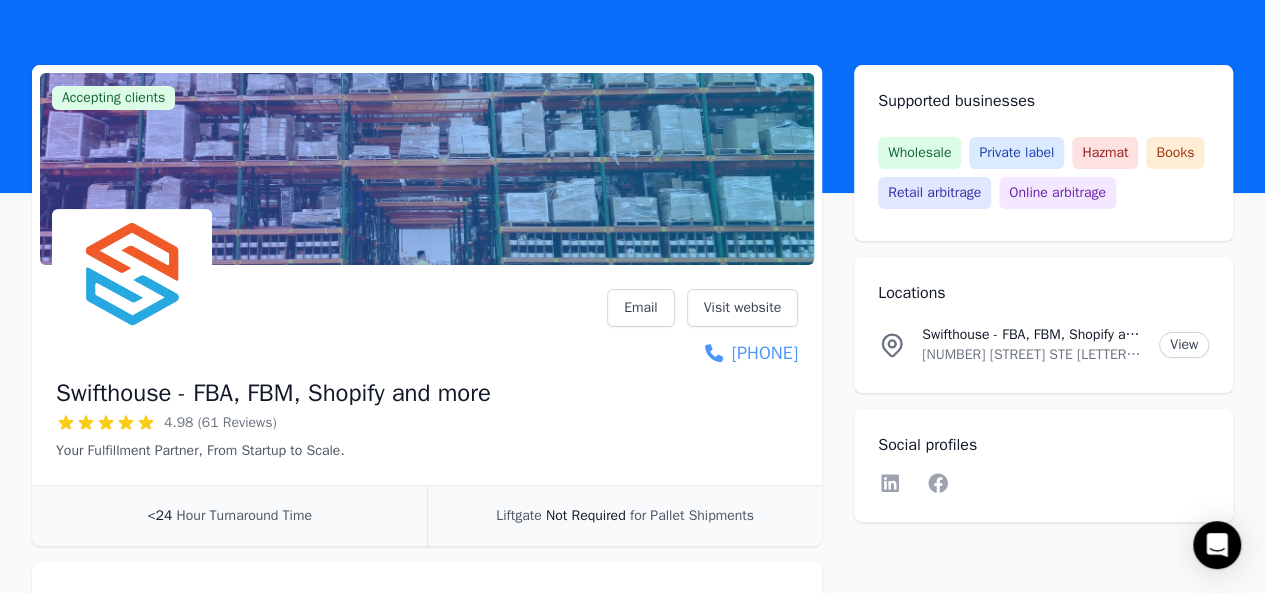 click on "[PHONE]" at bounding box center (702, 353) 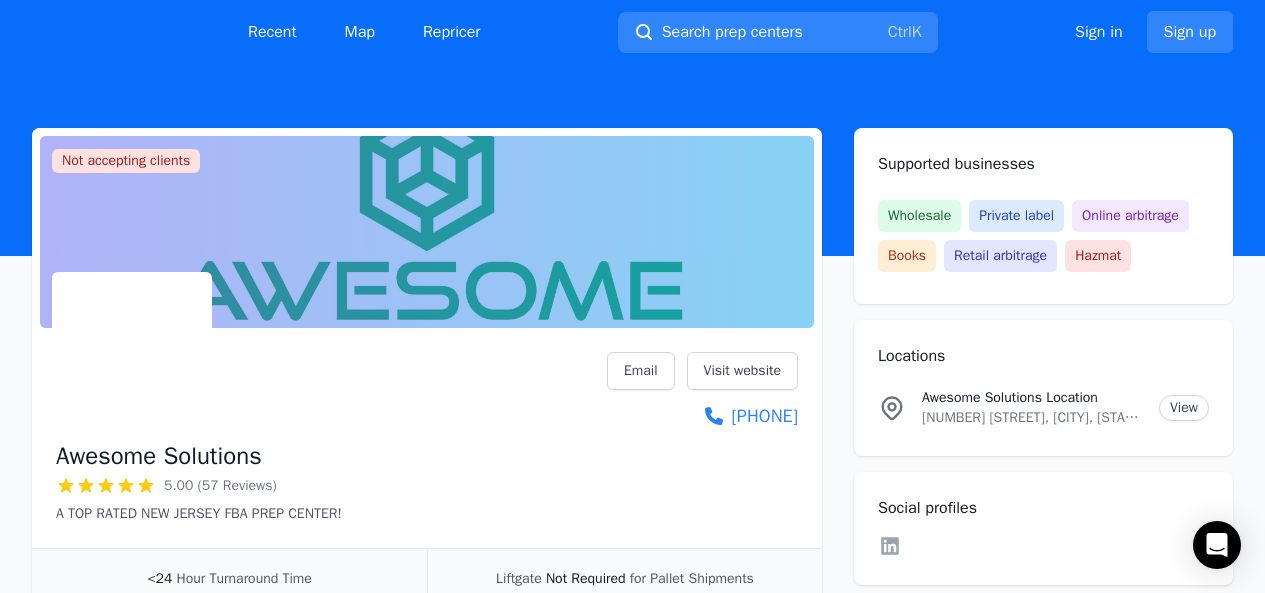 scroll, scrollTop: 0, scrollLeft: 0, axis: both 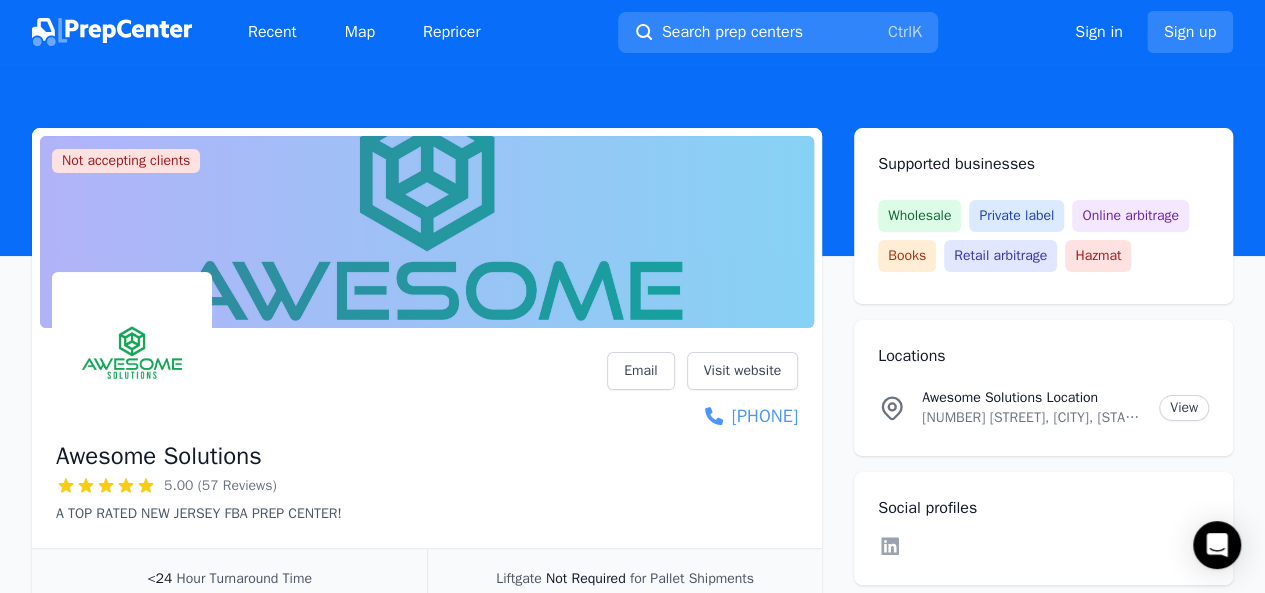 click on "[PHONE]" at bounding box center (702, 416) 